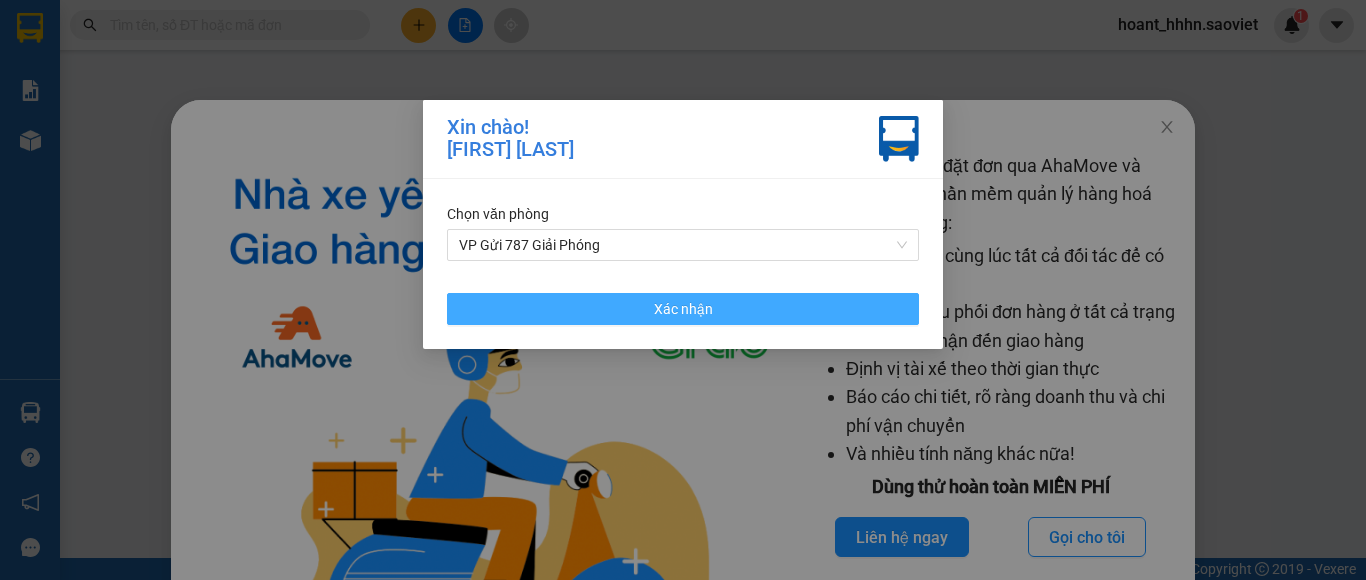 scroll, scrollTop: 0, scrollLeft: 0, axis: both 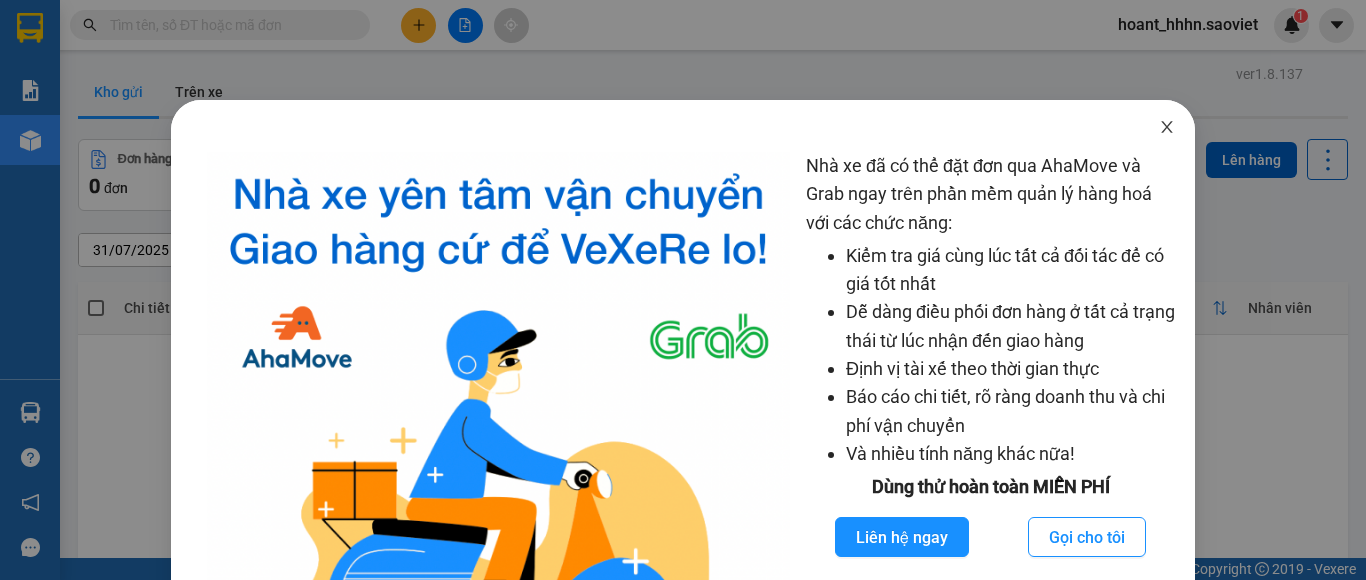 click 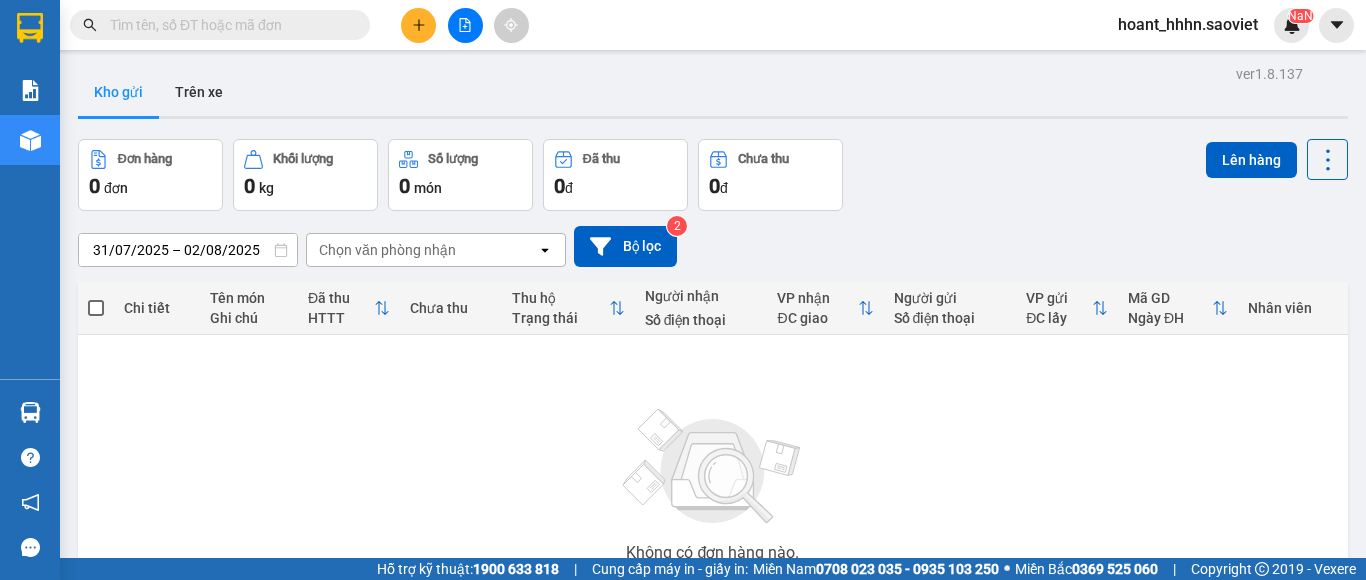 click on "hoant_hhhn.saoviet" at bounding box center [1188, 24] 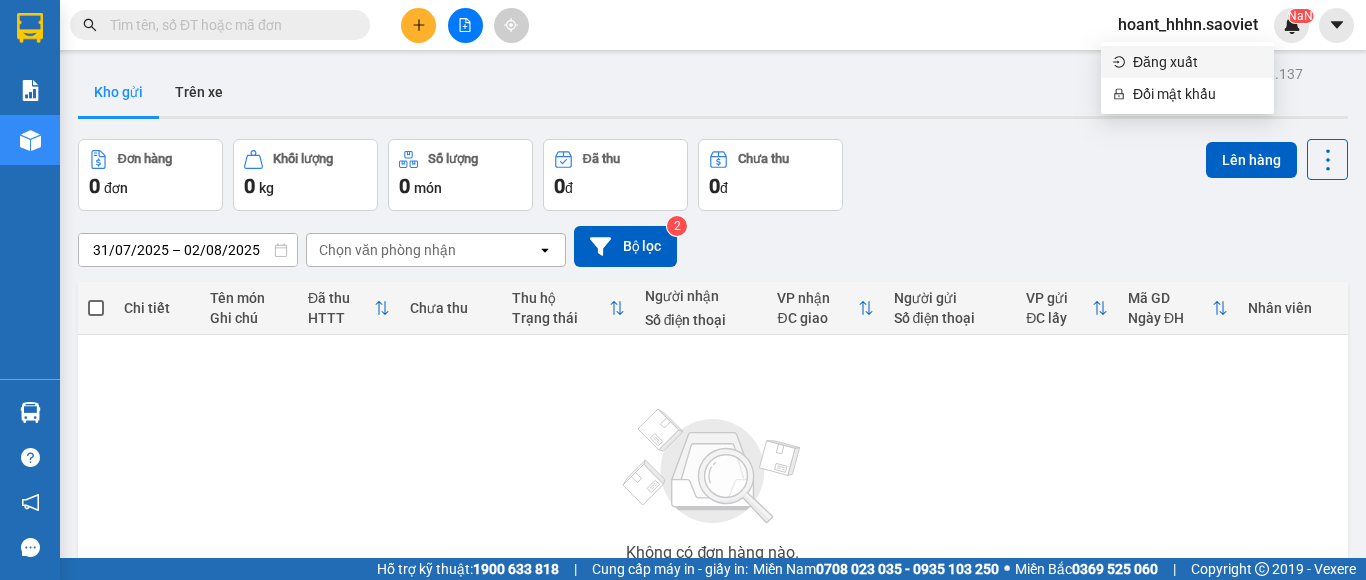 click on "Đăng xuất" at bounding box center [1187, 62] 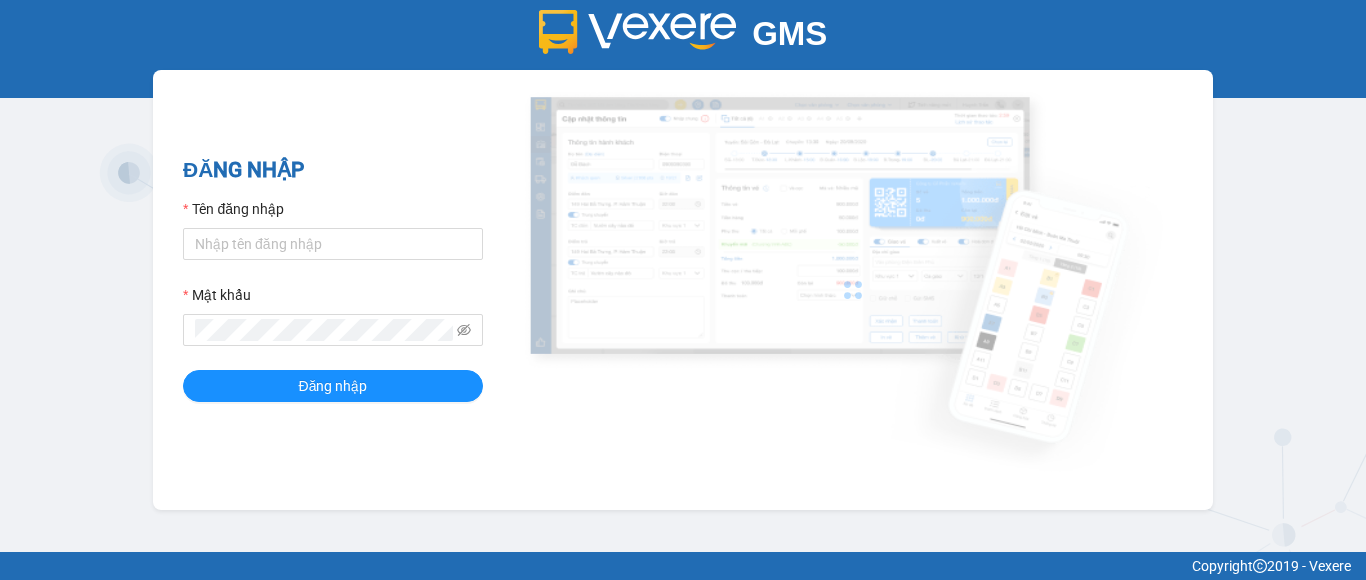 scroll, scrollTop: 0, scrollLeft: 0, axis: both 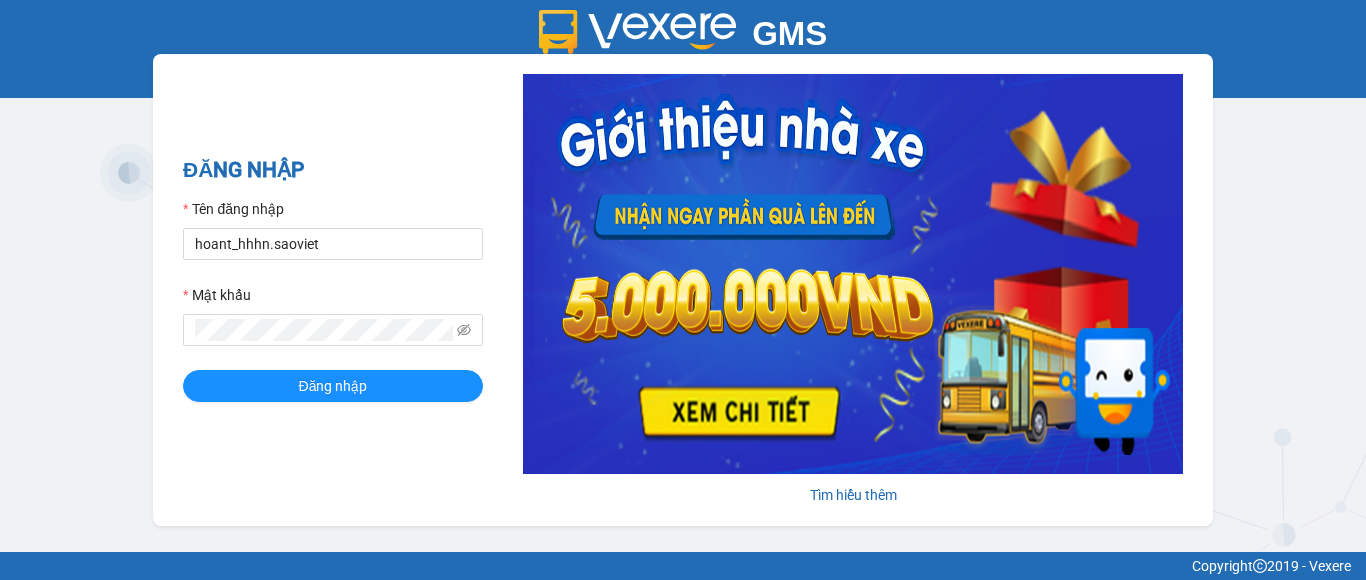 click on "Tên đăng nhập" at bounding box center (233, 209) 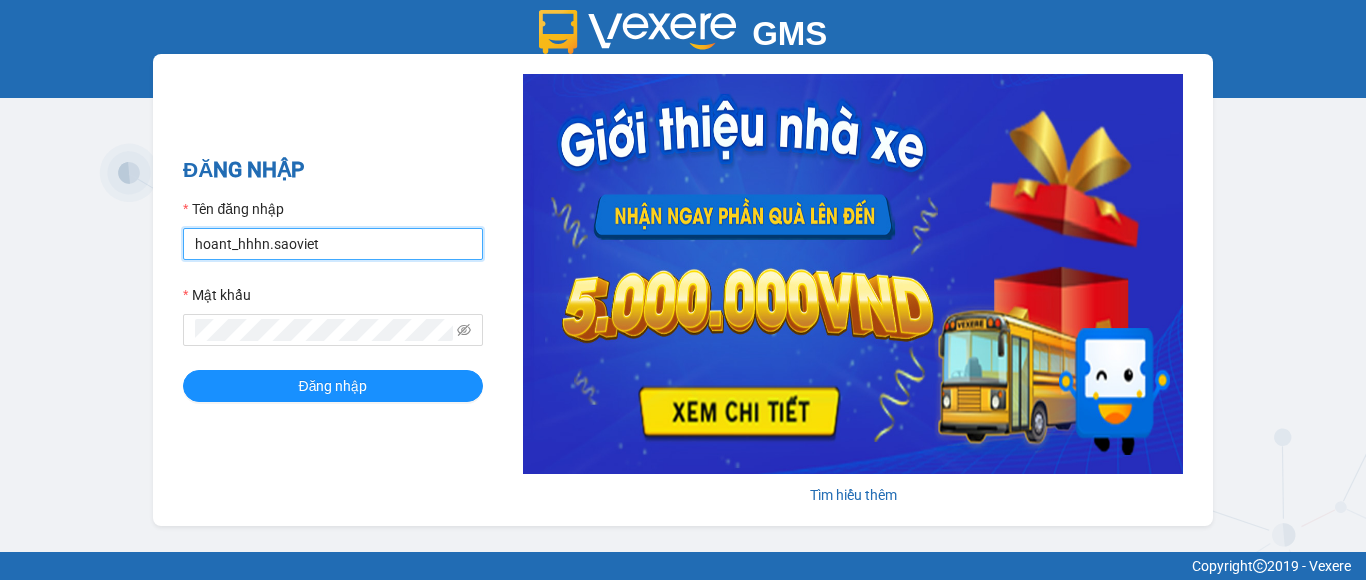 click on "hoant_hhhn.saoviet" at bounding box center [333, 244] 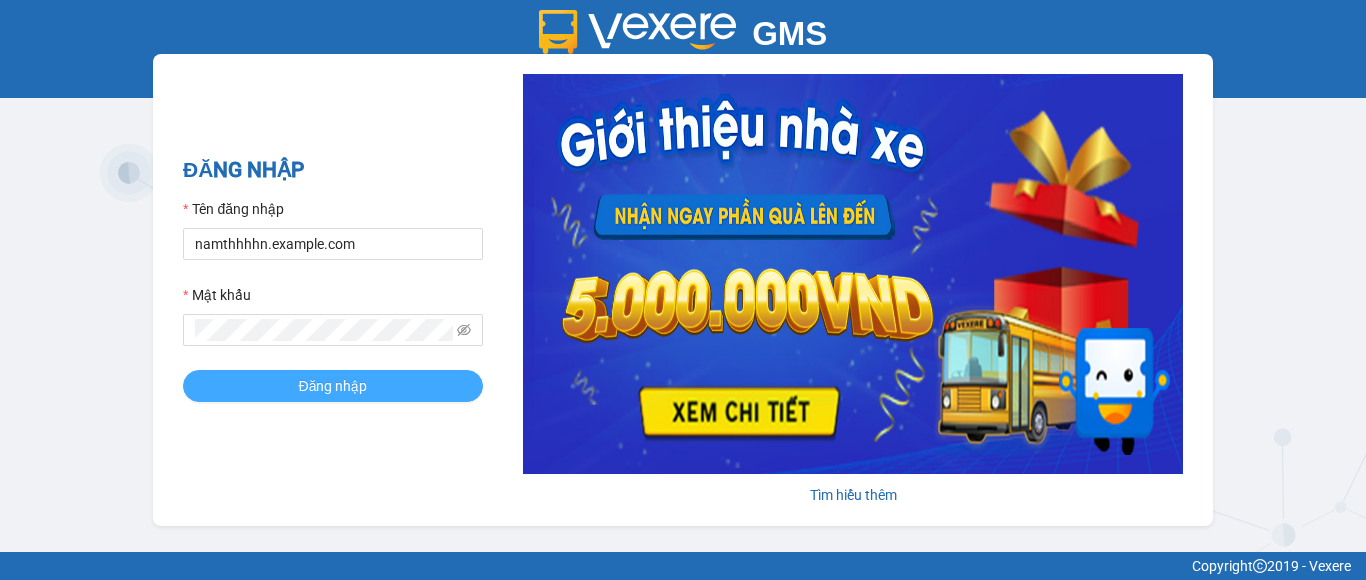 click on "Đăng nhập" at bounding box center (333, 386) 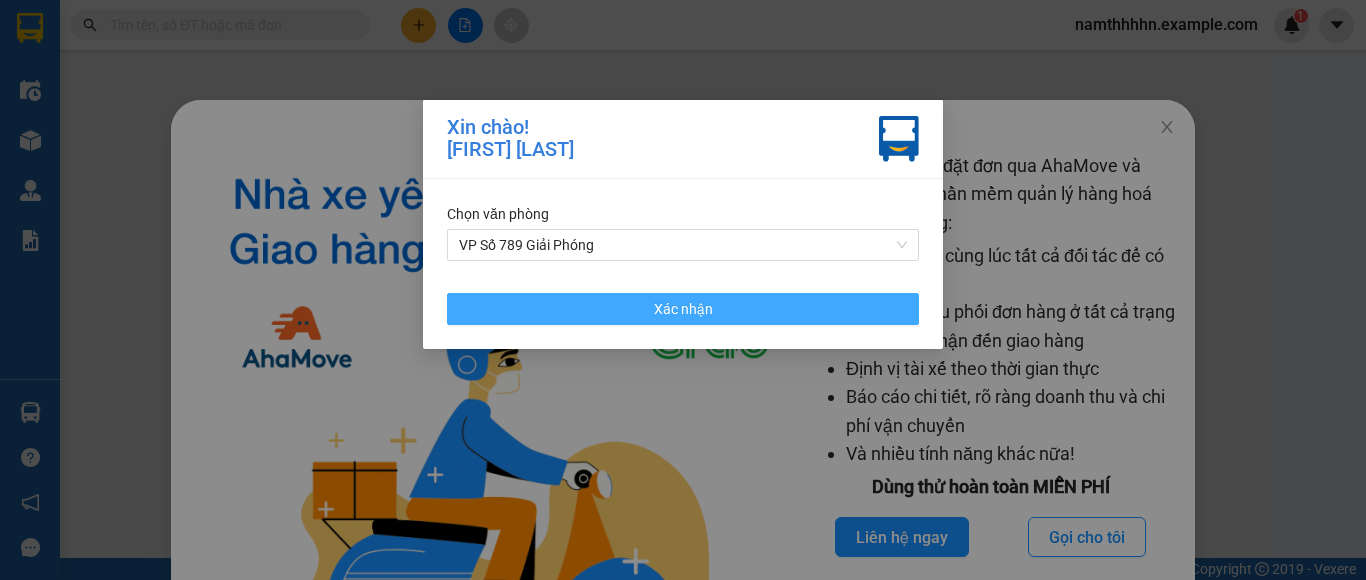 click on "Xác nhận" at bounding box center [683, 309] 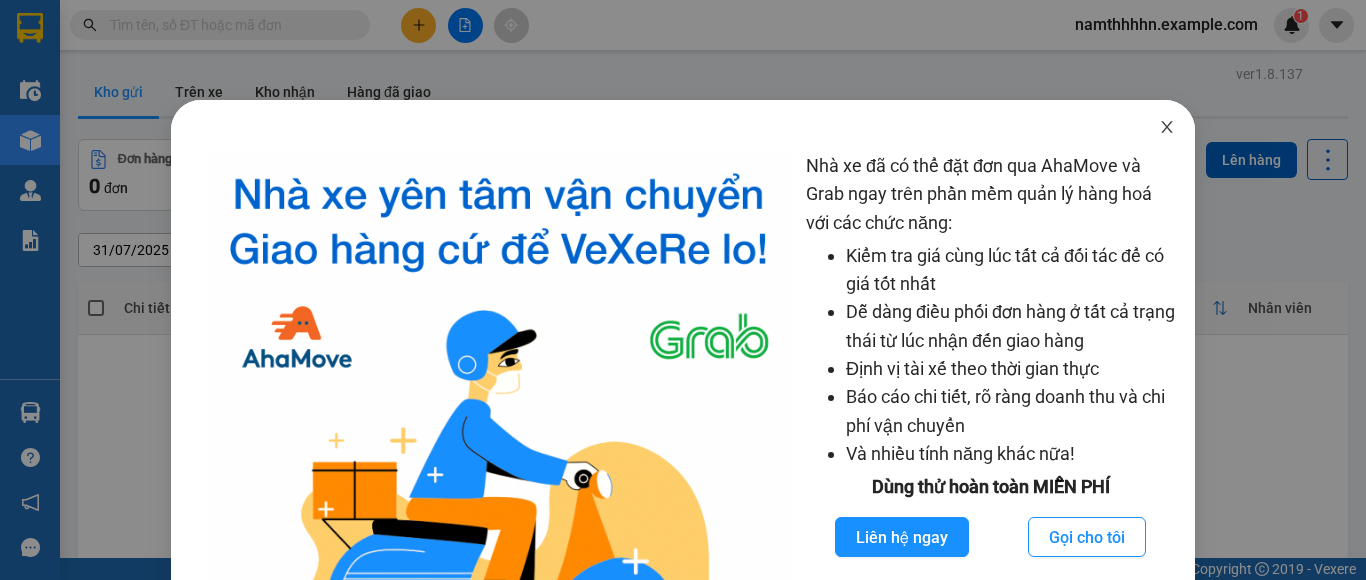click at bounding box center [1167, 128] 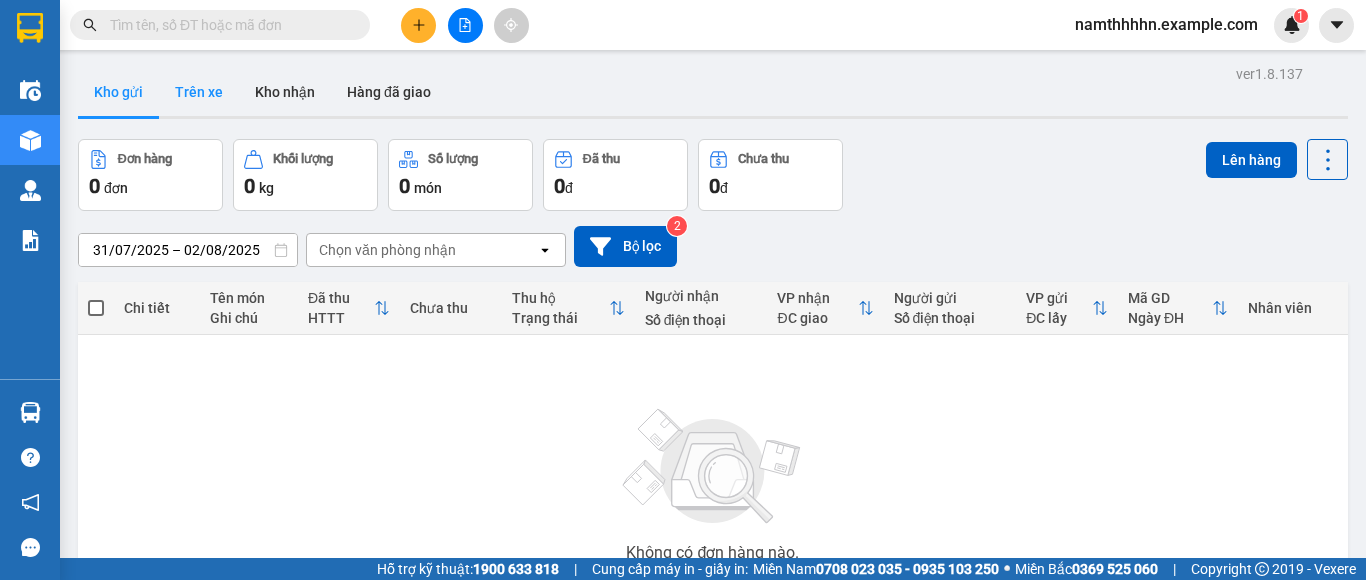 click on "Trên xe" at bounding box center [199, 92] 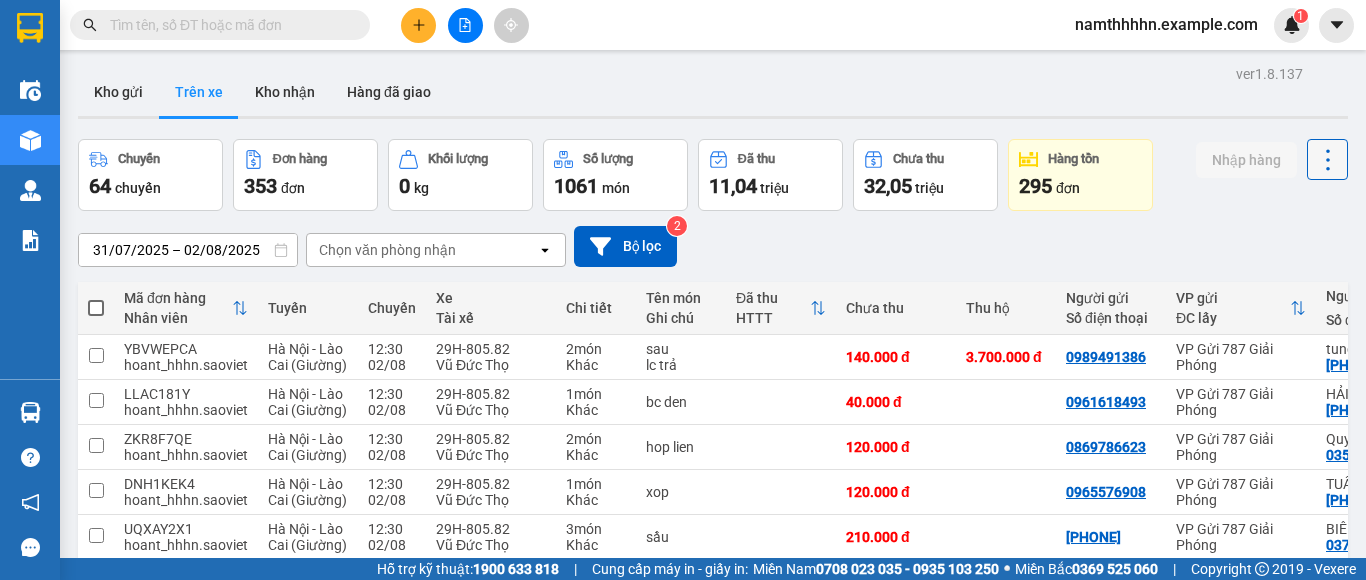 click 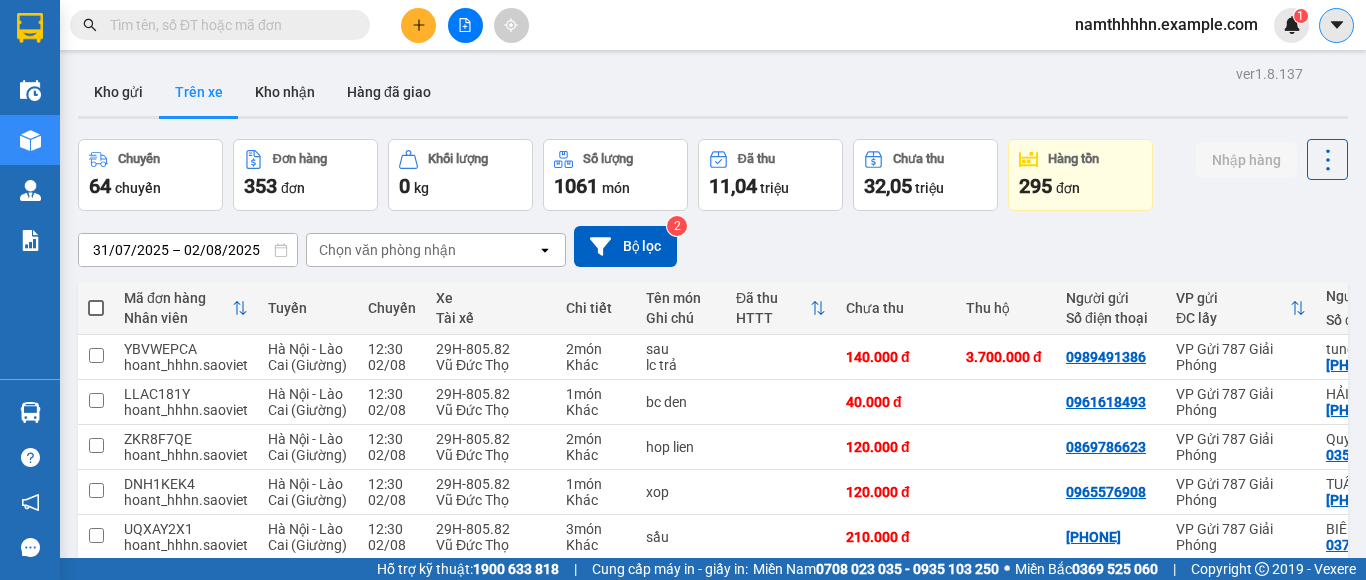 click 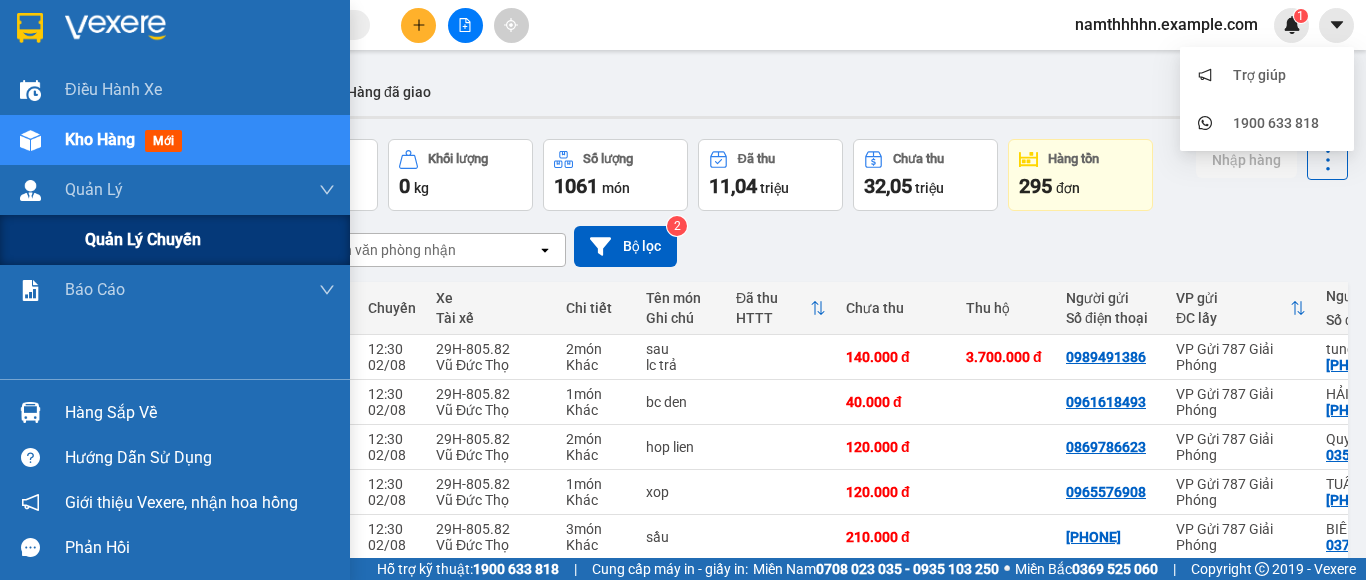 click on "Quản lý chuyến" at bounding box center (143, 239) 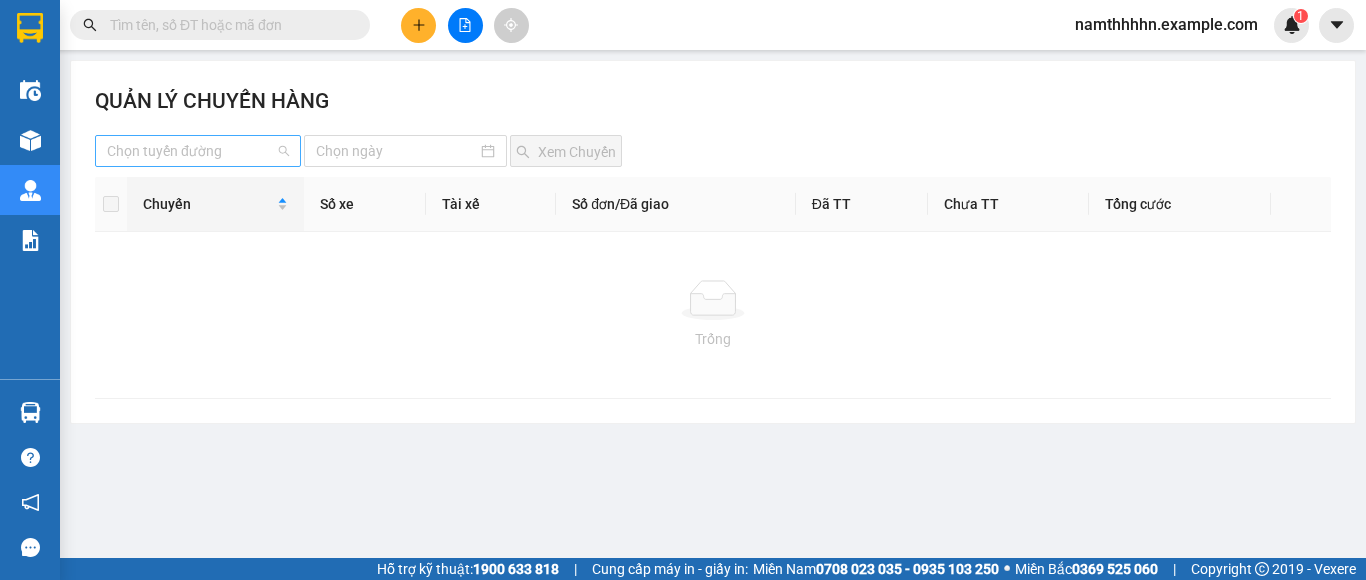 click at bounding box center [191, 151] 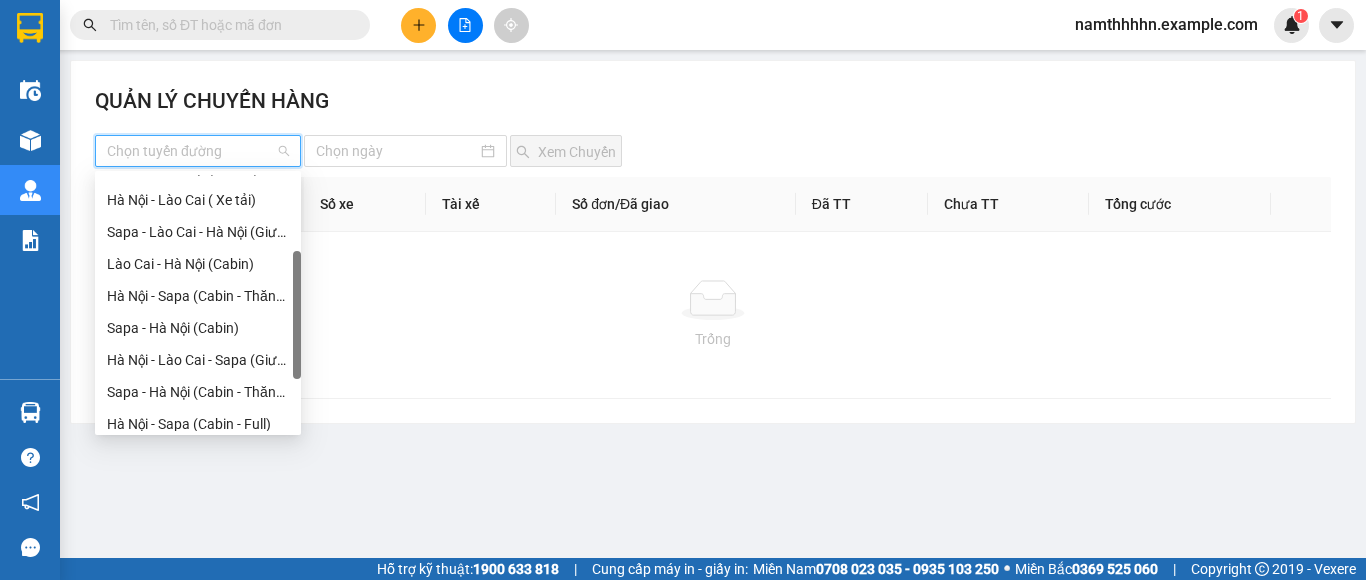 scroll, scrollTop: 128, scrollLeft: 0, axis: vertical 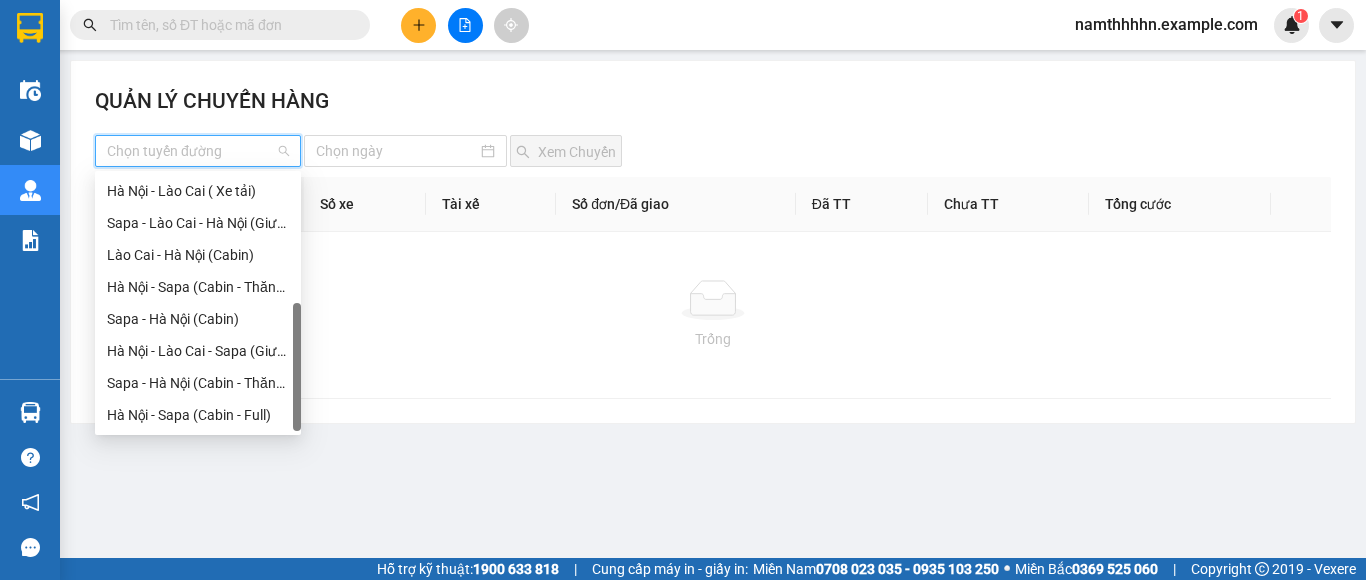 drag, startPoint x: 300, startPoint y: 223, endPoint x: 298, endPoint y: 473, distance: 250.008 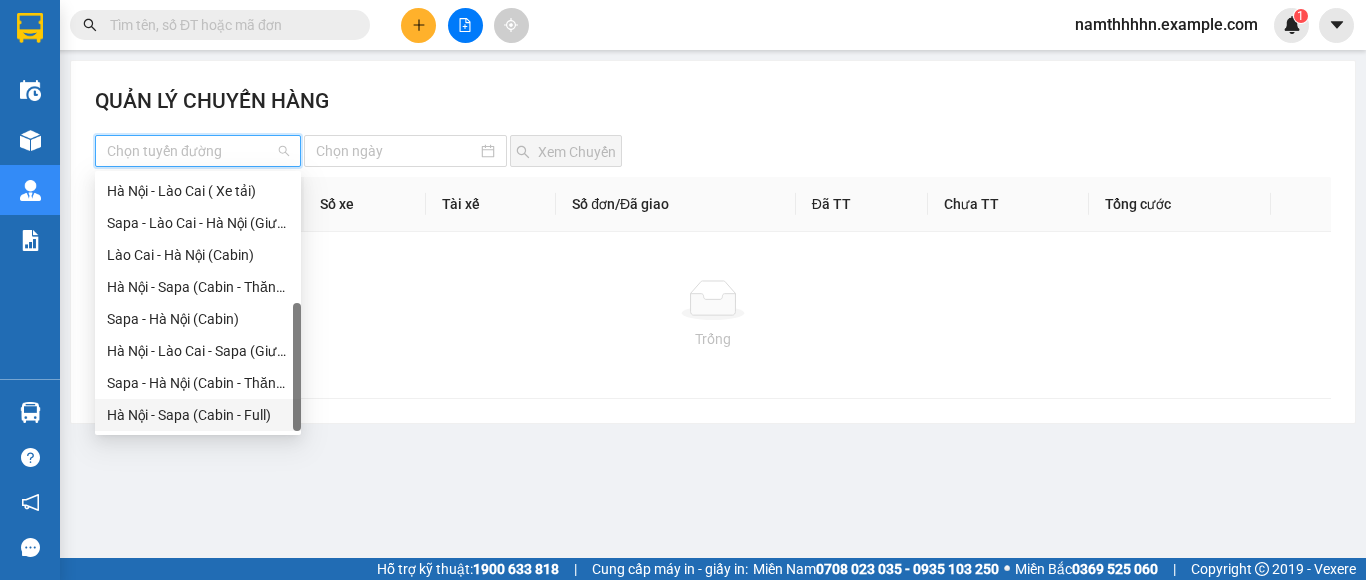 click on "Hà Nội - Sapa (Cabin - Full)" at bounding box center (198, 415) 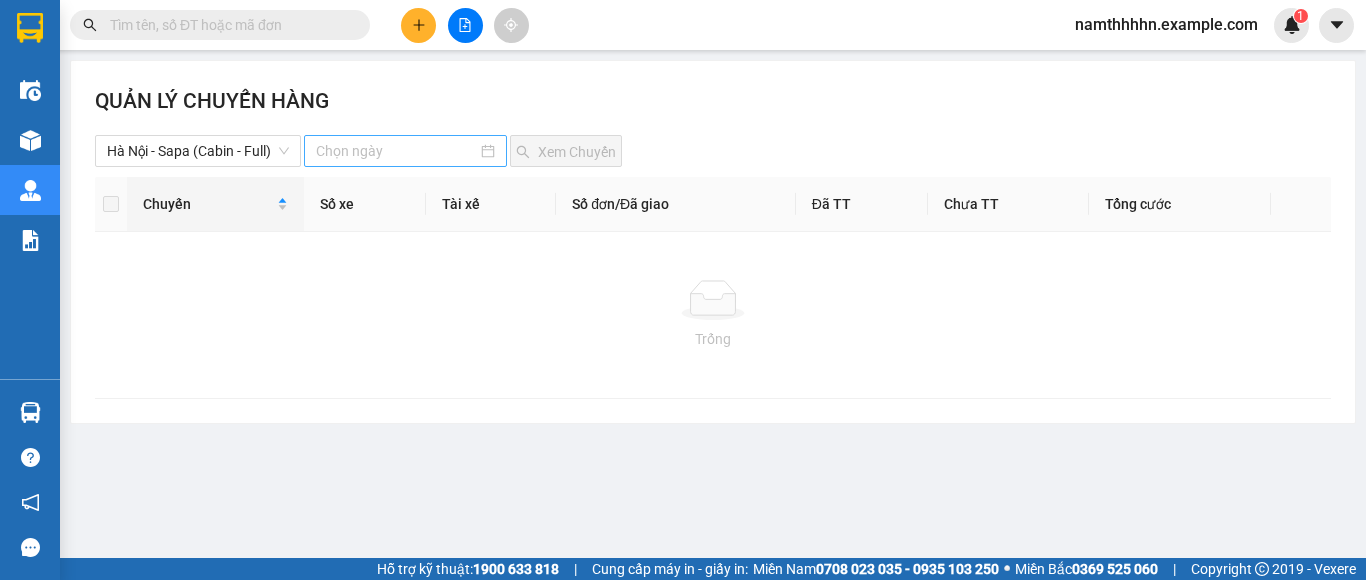 click at bounding box center [405, 151] 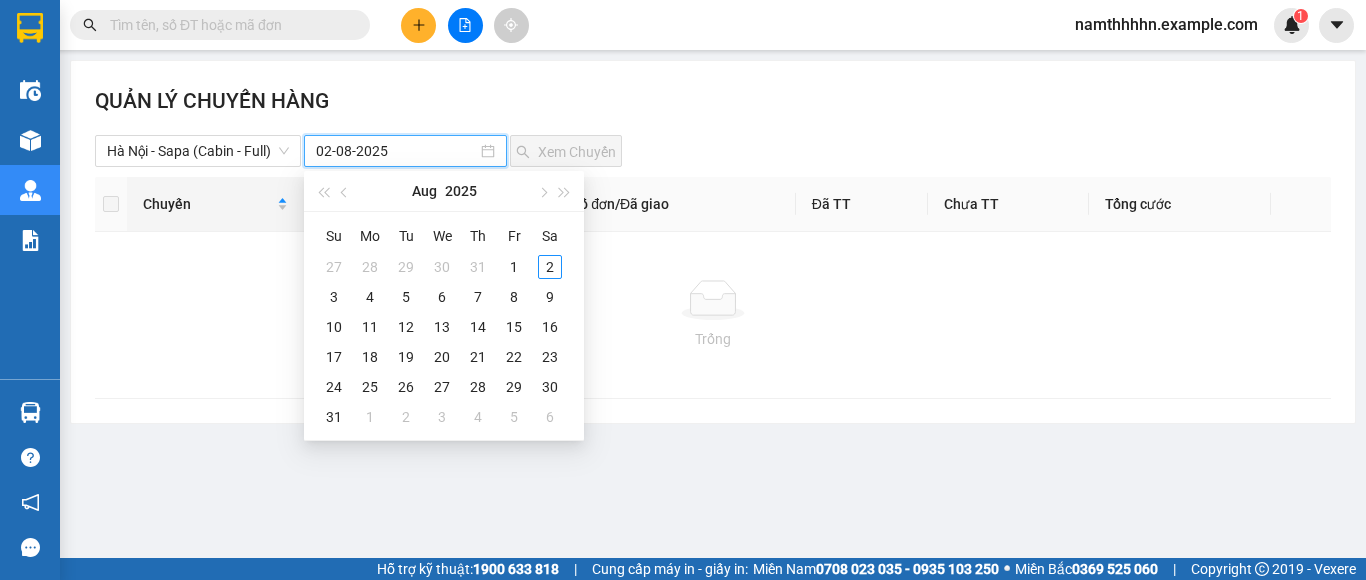 type on "09-08-2025" 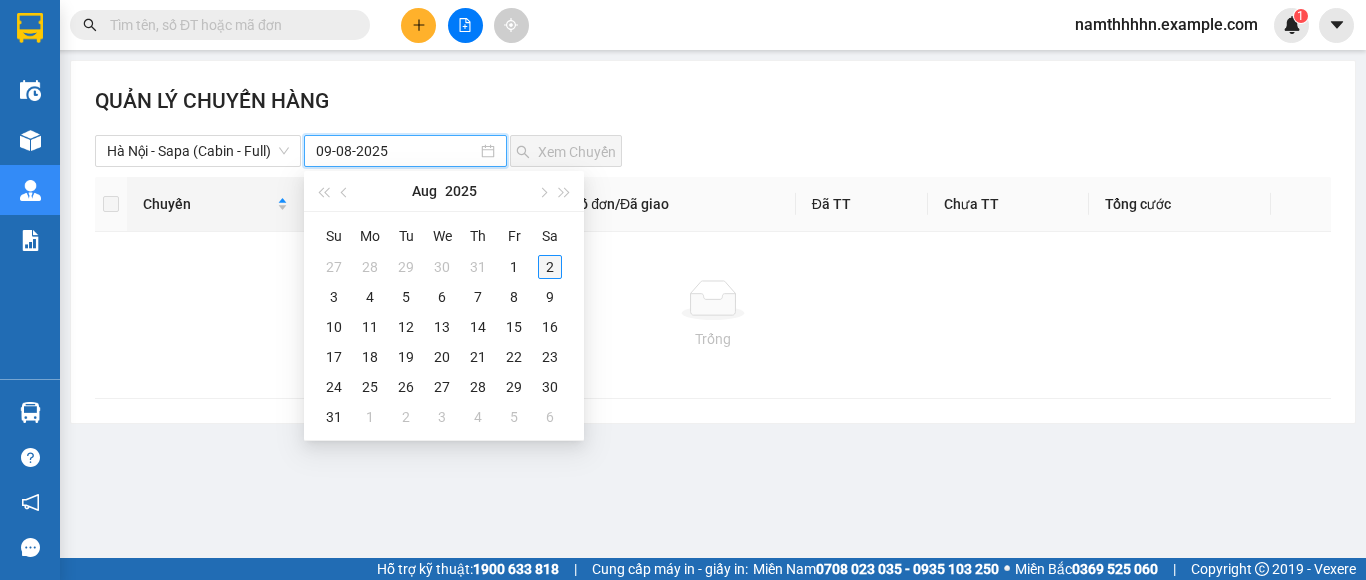 type on "02-08-2025" 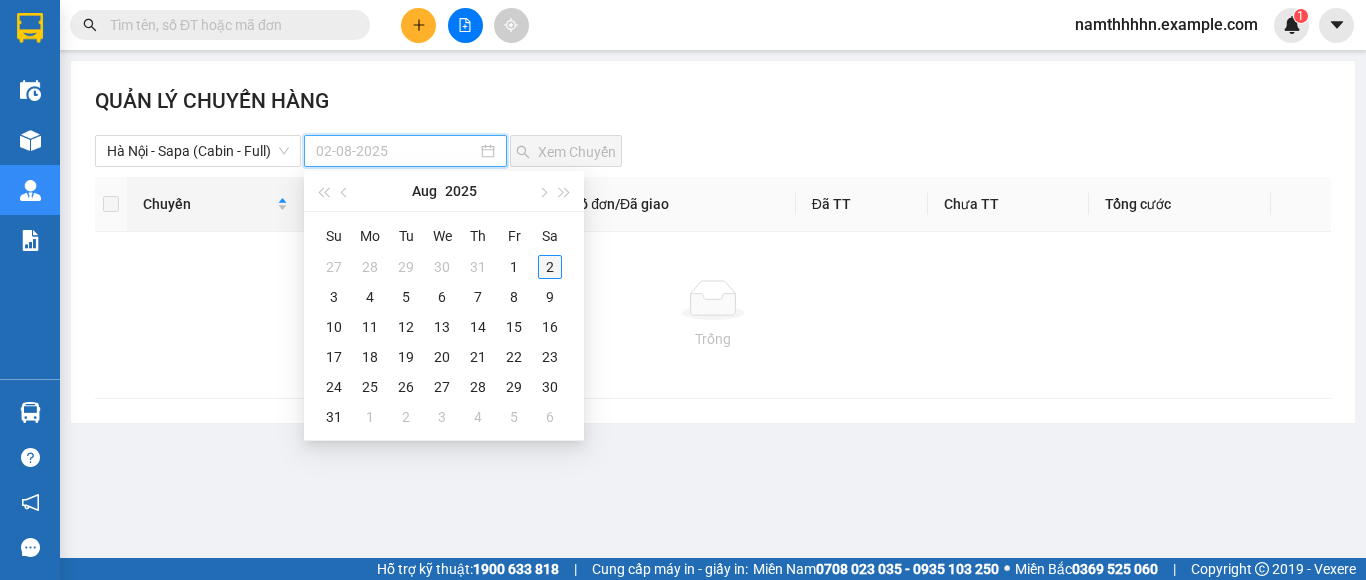 click on "2" at bounding box center [550, 267] 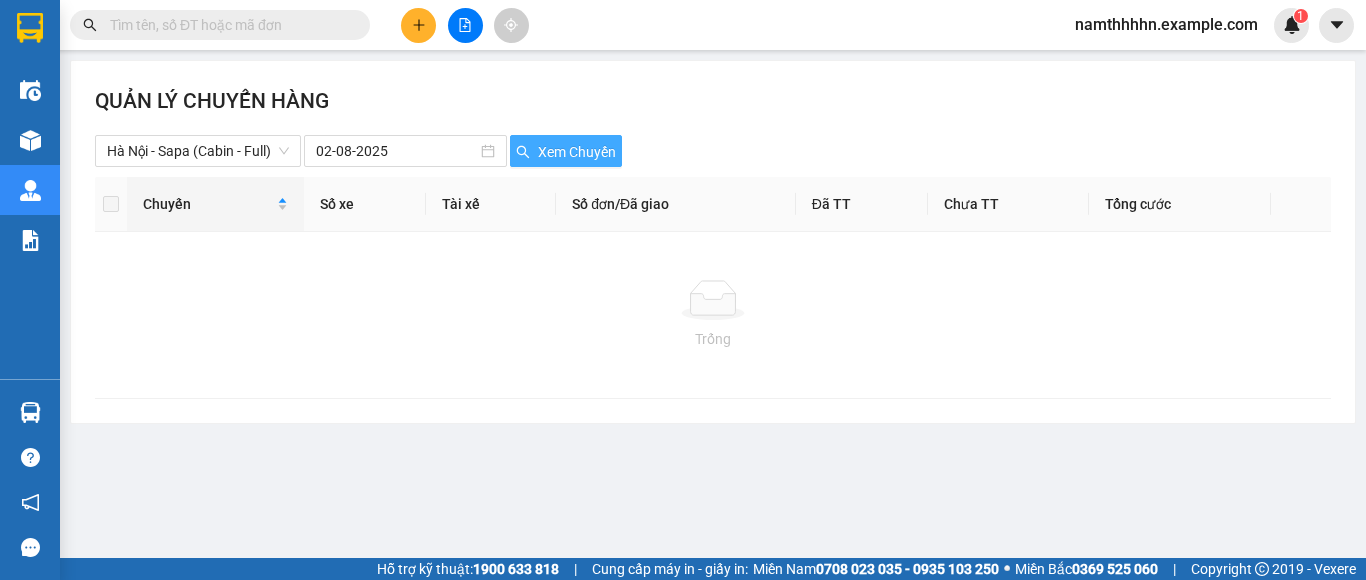 click on "Xem Chuyến" at bounding box center (577, 152) 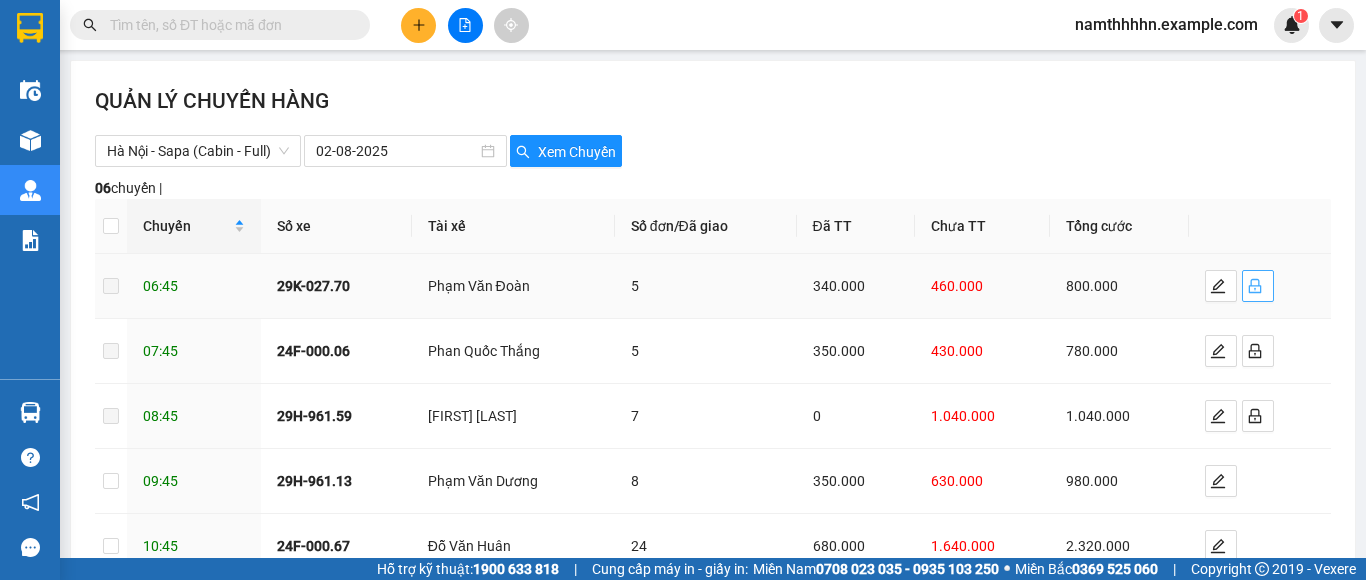 click 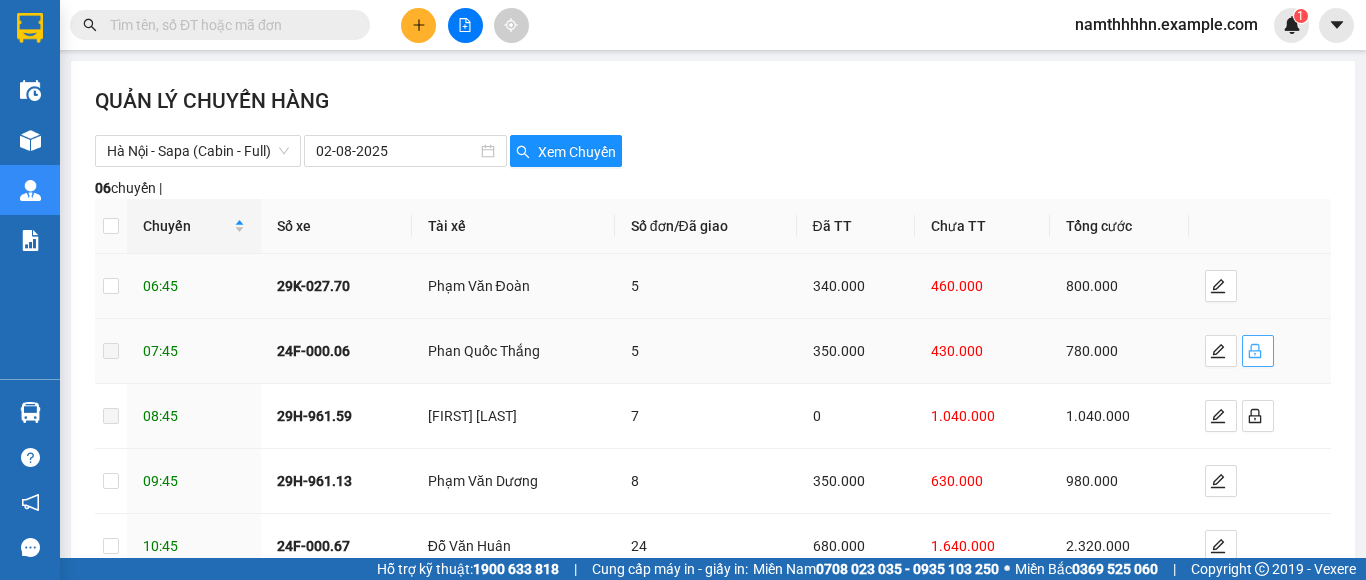 click 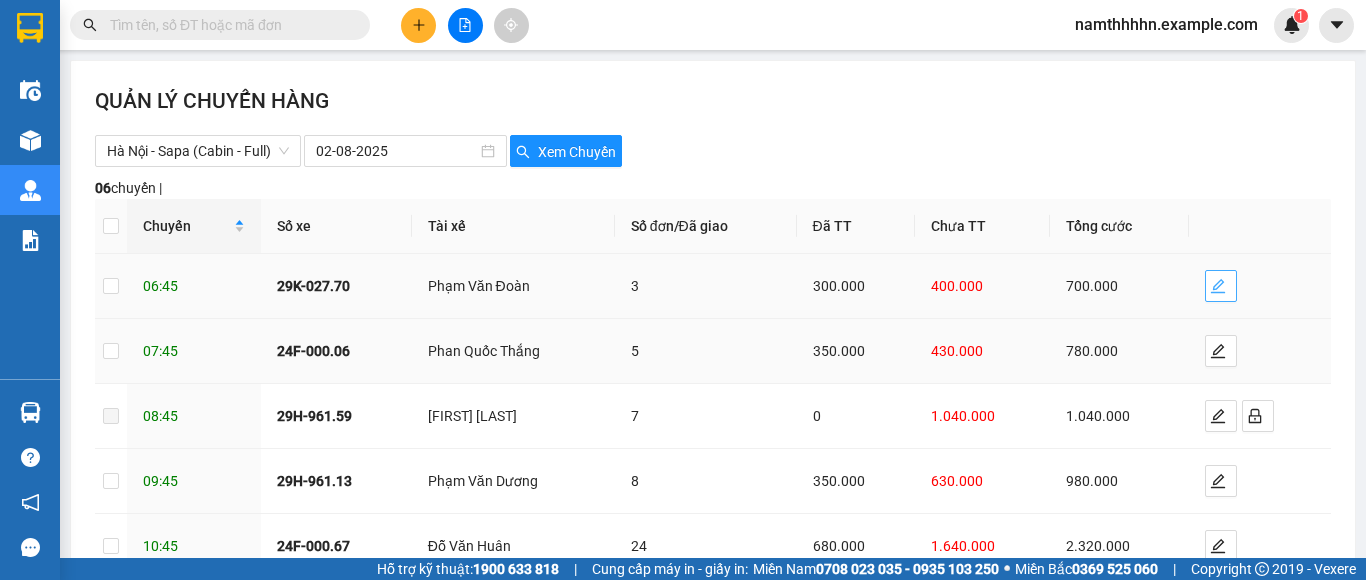 click at bounding box center (1221, 286) 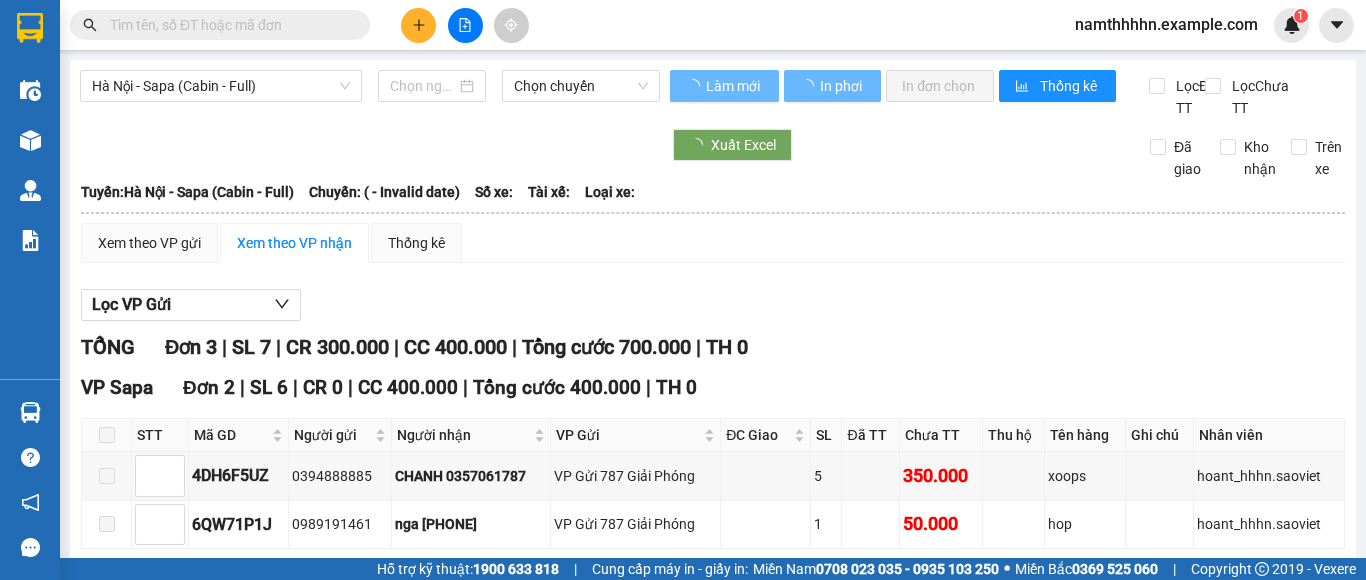 type on "02/08/2025" 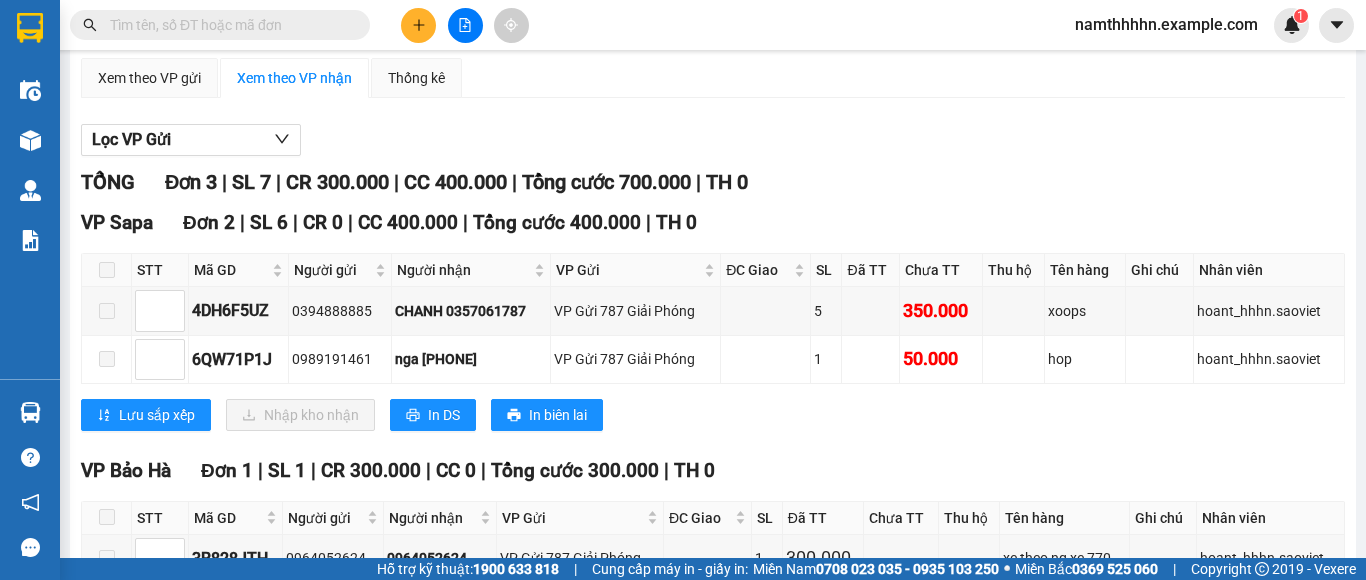 scroll, scrollTop: 200, scrollLeft: 0, axis: vertical 